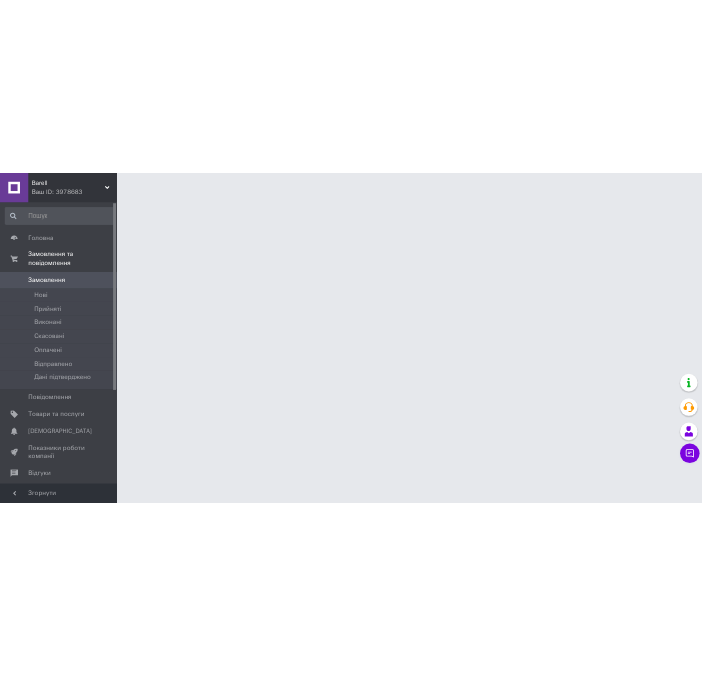 scroll, scrollTop: 0, scrollLeft: 0, axis: both 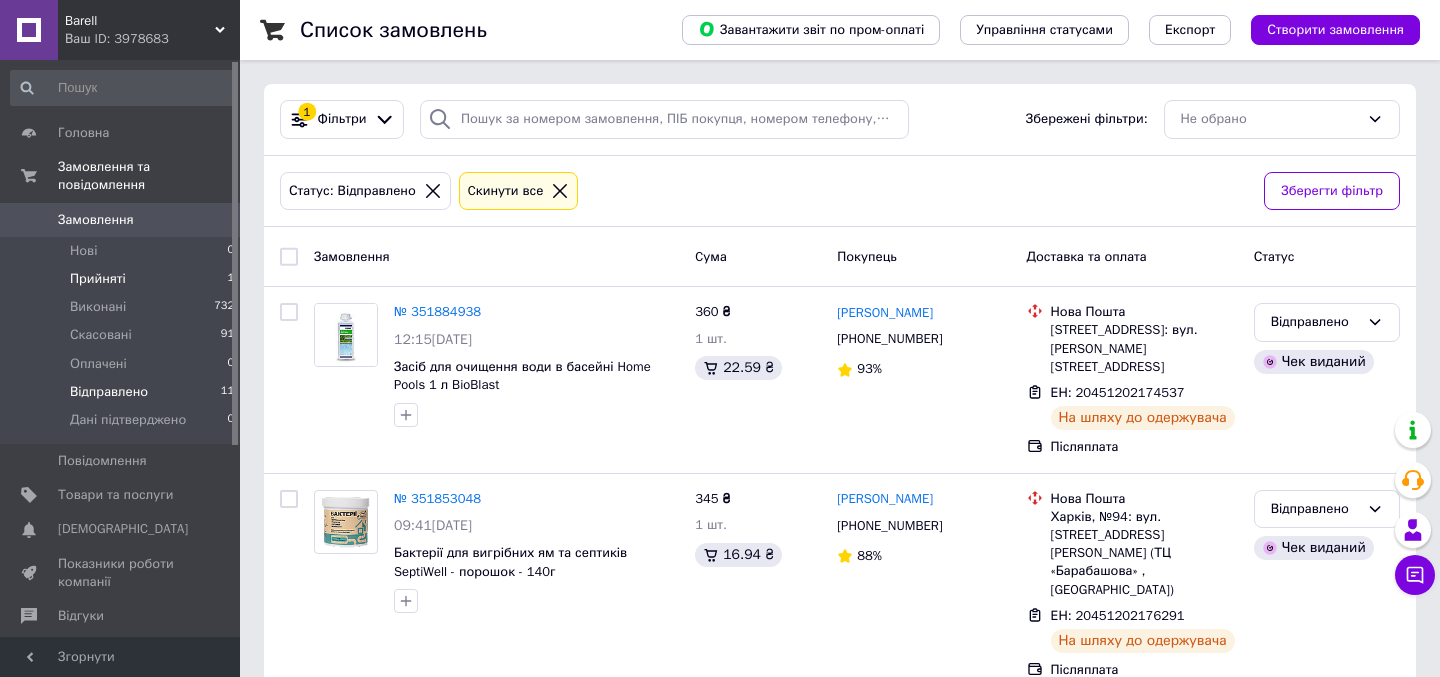 click on "Прийняті 1" at bounding box center [123, 279] 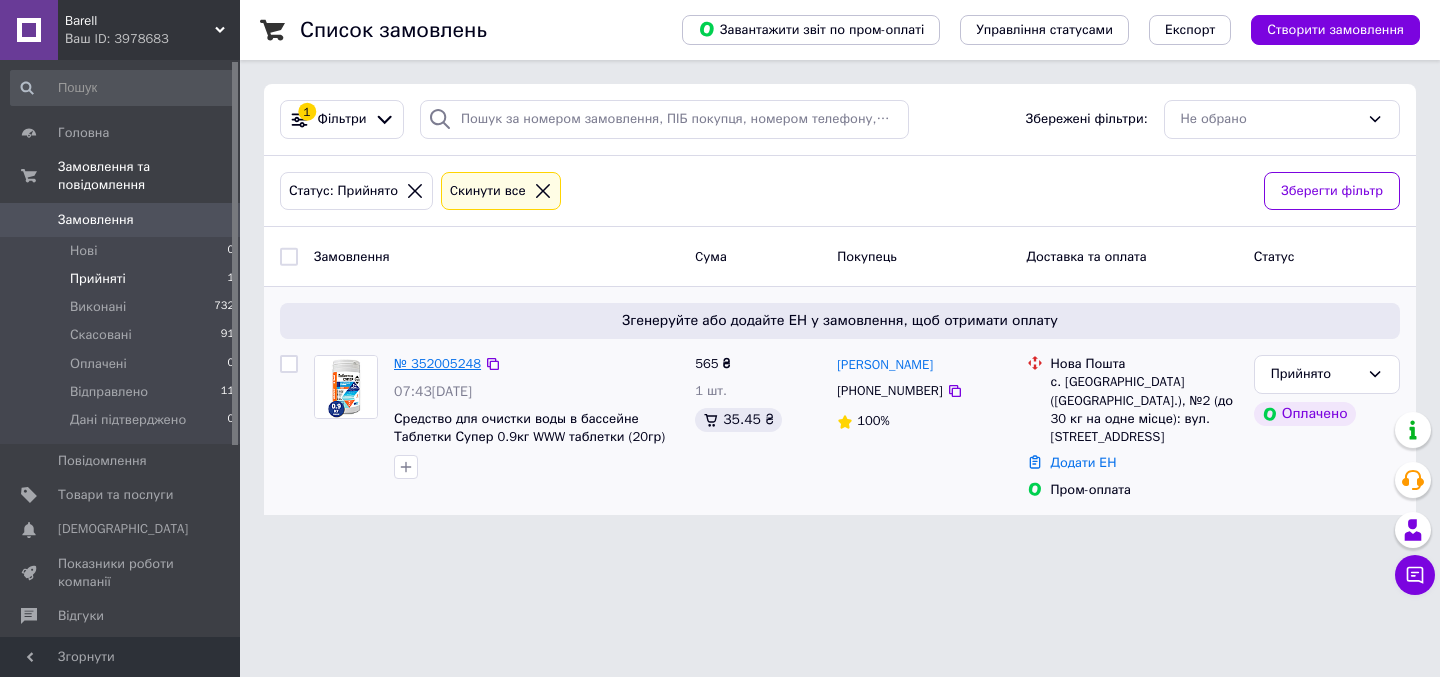 click on "№ 352005248" at bounding box center (437, 363) 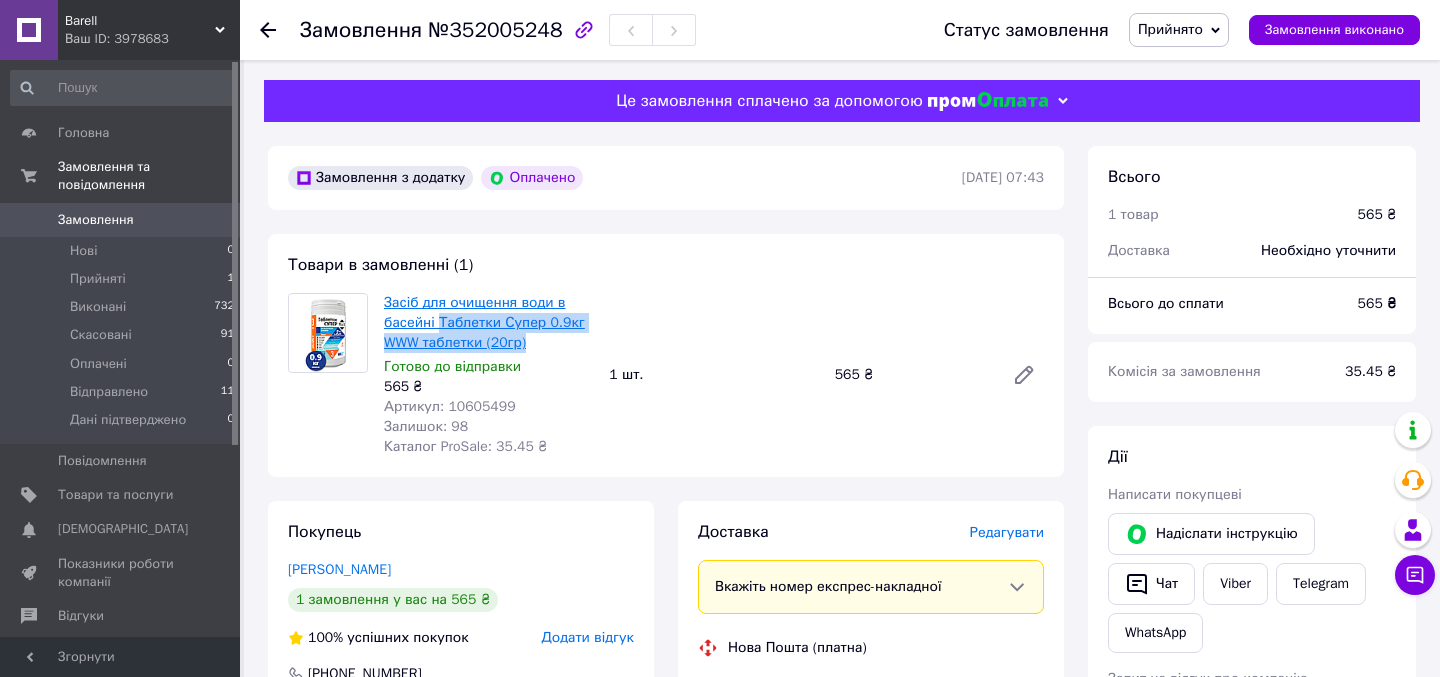 drag, startPoint x: 576, startPoint y: 344, endPoint x: 442, endPoint y: 321, distance: 135.95955 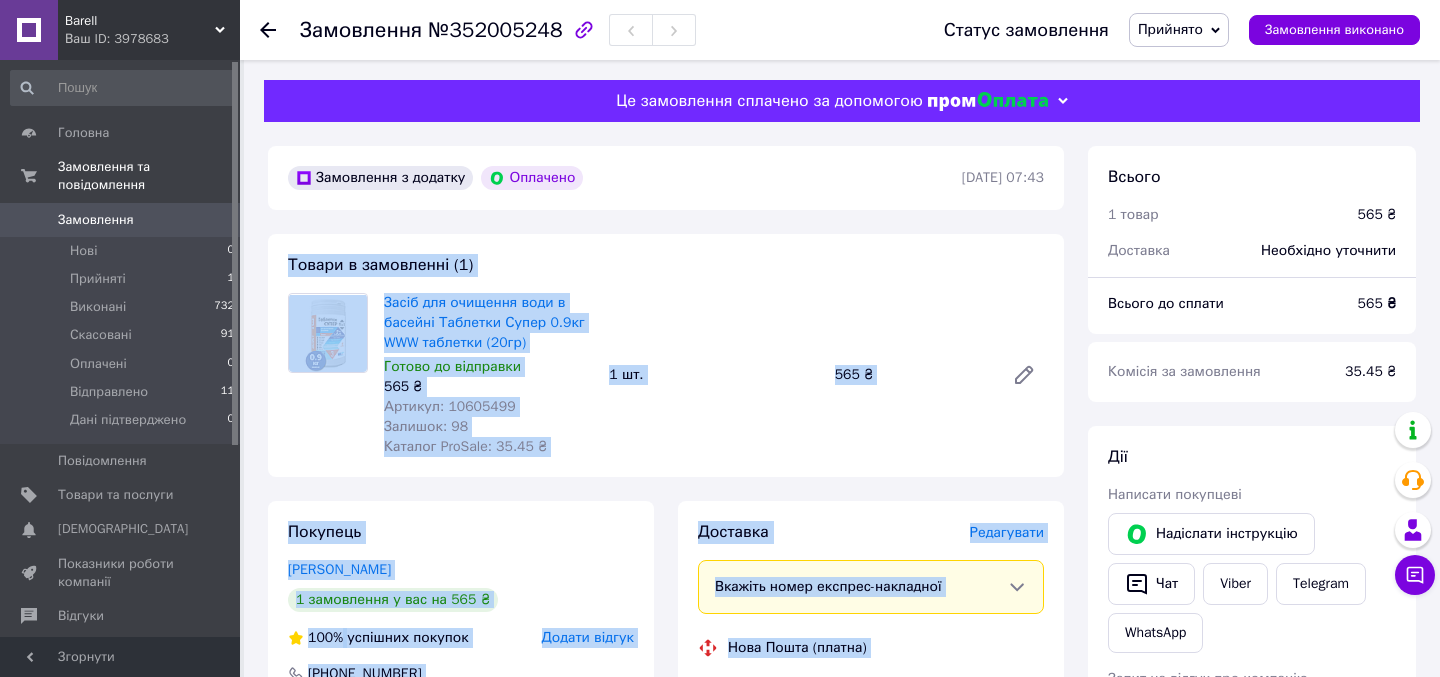 drag, startPoint x: 1289, startPoint y: 161, endPoint x: 761, endPoint y: 224, distance: 531.74524 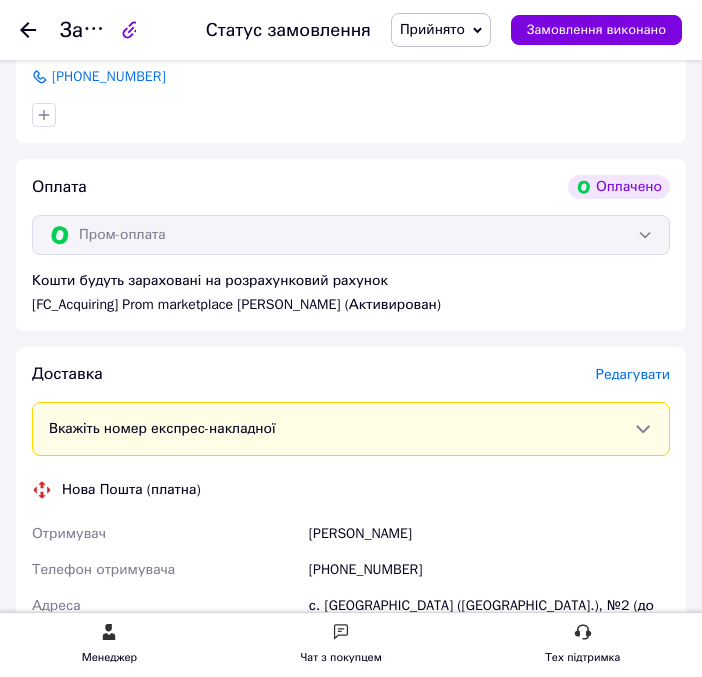 scroll, scrollTop: 823, scrollLeft: 0, axis: vertical 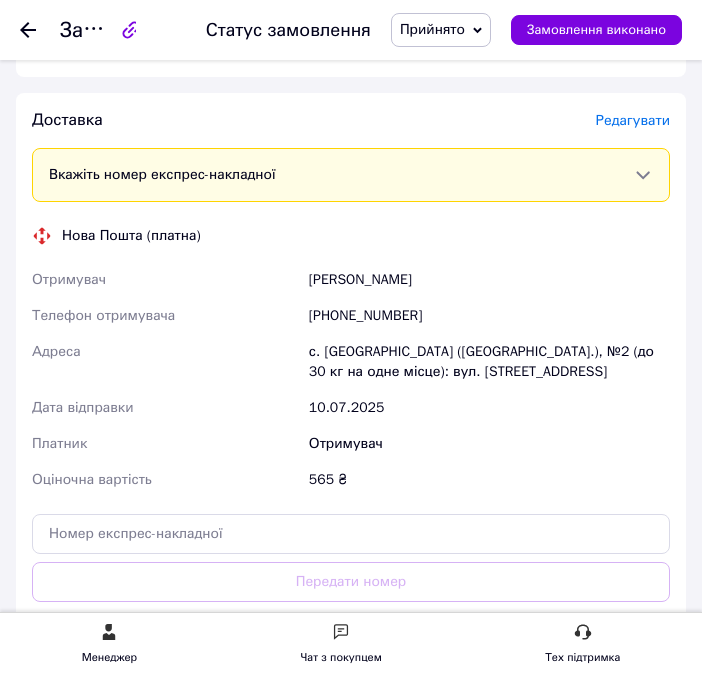 click on "[PHONE_NUMBER]" at bounding box center [489, 316] 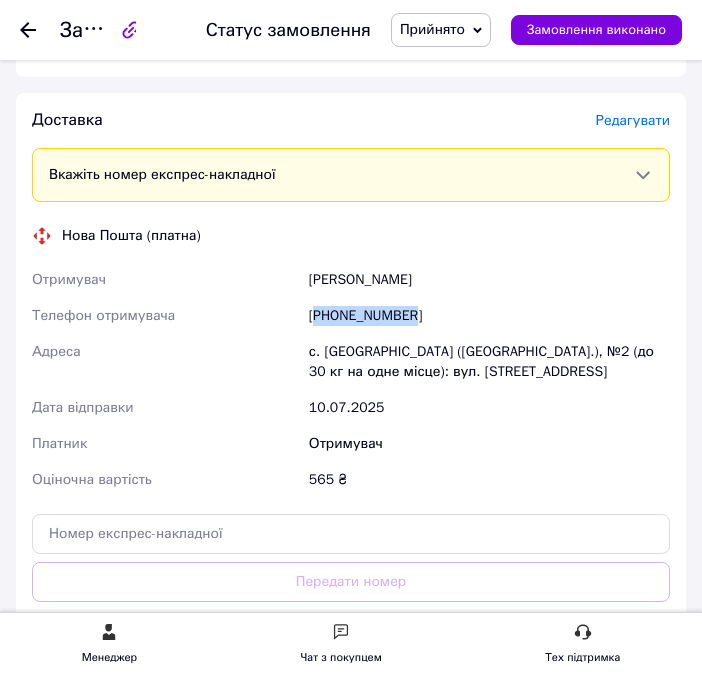 click on "[PHONE_NUMBER]" at bounding box center (489, 316) 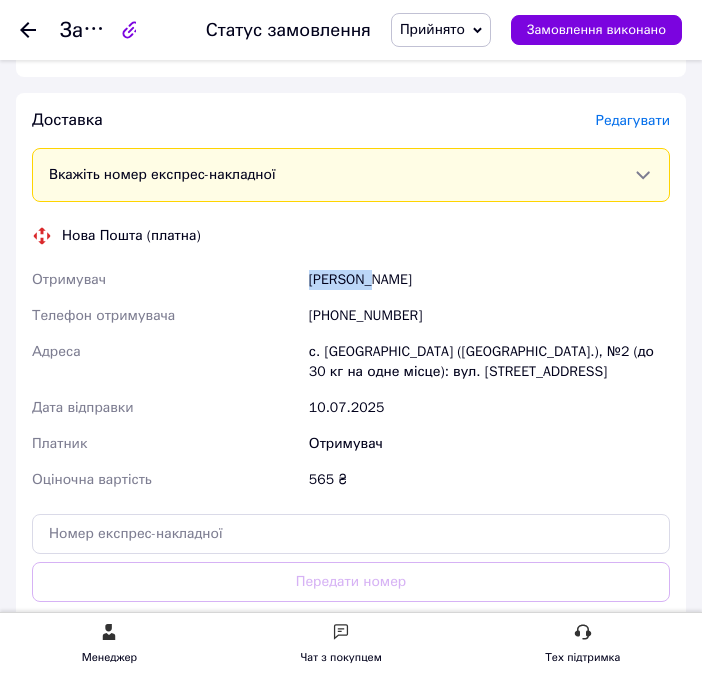click on "Лебедько Иван" at bounding box center [489, 280] 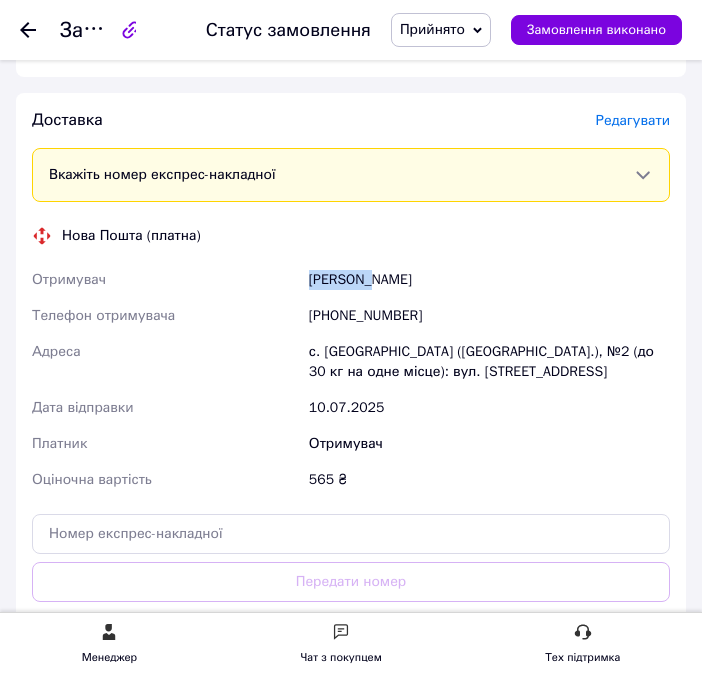 click on "с. [GEOGRAPHIC_DATA] ([GEOGRAPHIC_DATA].), №2 (до 30 кг на одне місце): вул. [STREET_ADDRESS]" at bounding box center (489, 362) 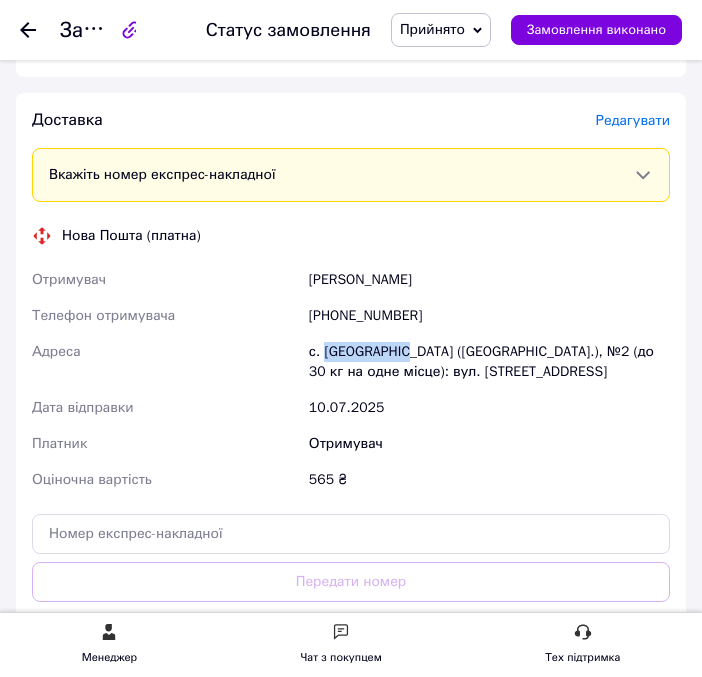 click on "с. [GEOGRAPHIC_DATA] ([GEOGRAPHIC_DATA].), №2 (до 30 кг на одне місце): вул. [STREET_ADDRESS]" at bounding box center (489, 362) 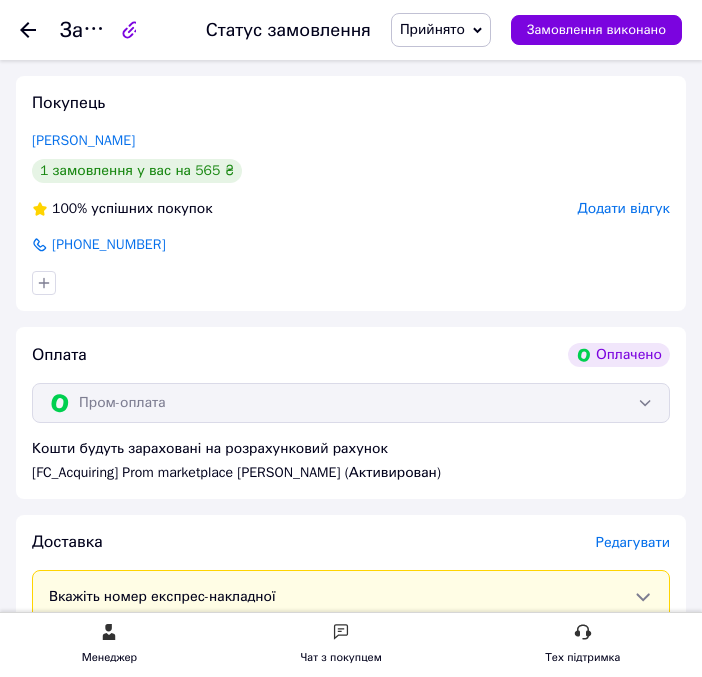scroll, scrollTop: 0, scrollLeft: 0, axis: both 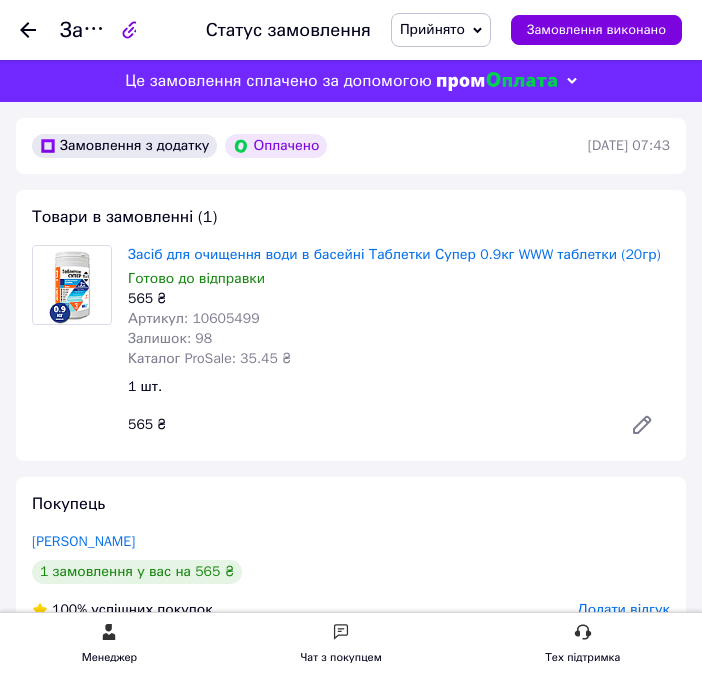 click on "Замовлення" at bounding box center (121, 30) 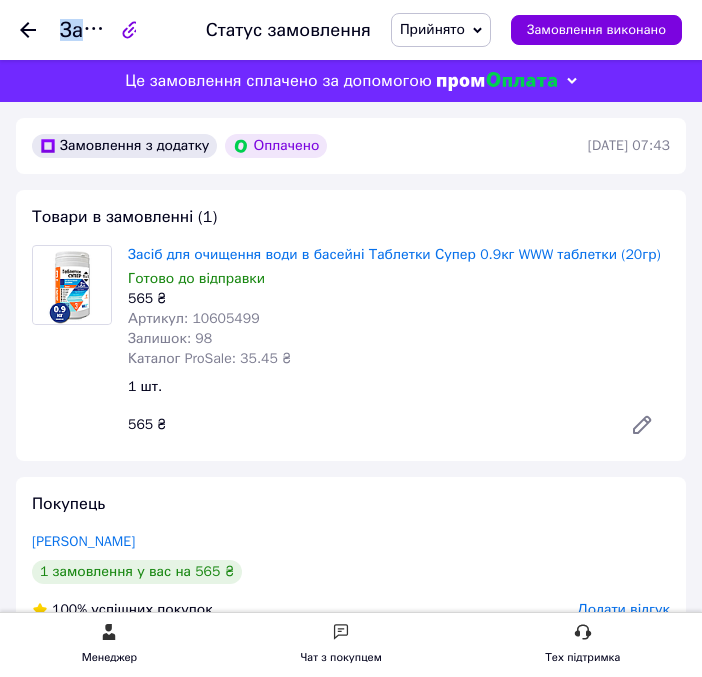 click on "Замовлення" at bounding box center (121, 30) 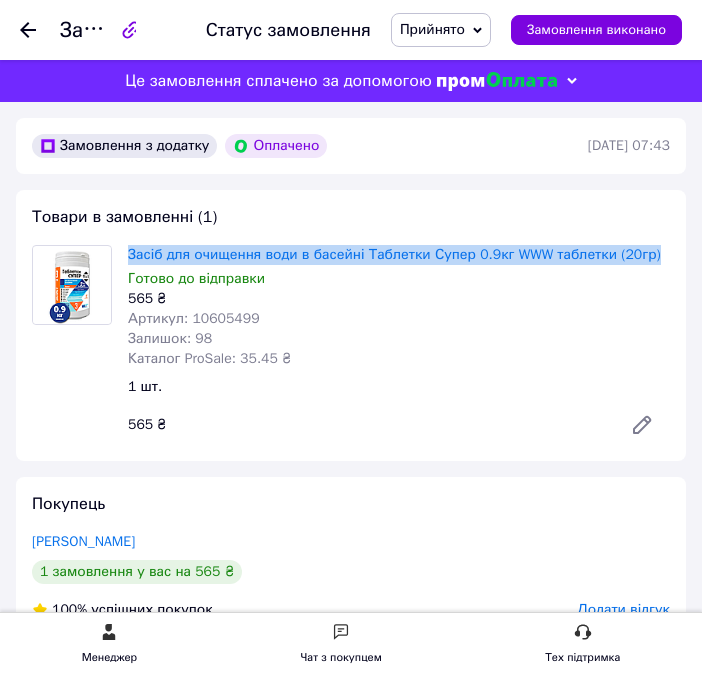 drag, startPoint x: 129, startPoint y: 254, endPoint x: 674, endPoint y: 258, distance: 545.01465 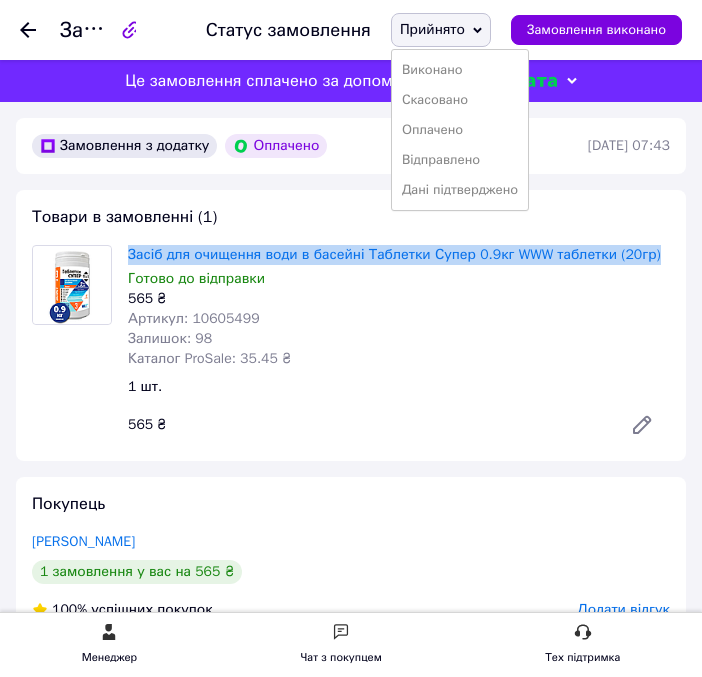 click on "Прийнято" at bounding box center (441, 30) 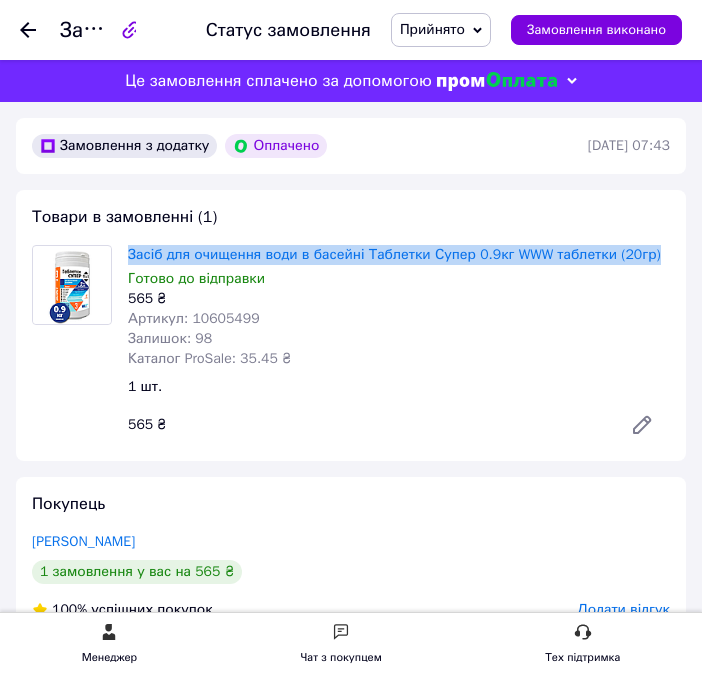 click on "Прийнято" at bounding box center (432, 29) 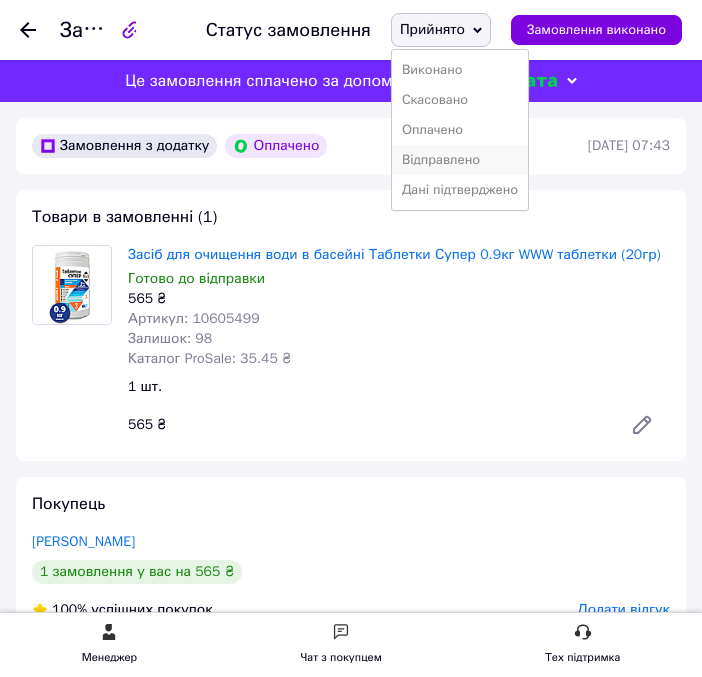 click on "Відправлено" at bounding box center [460, 160] 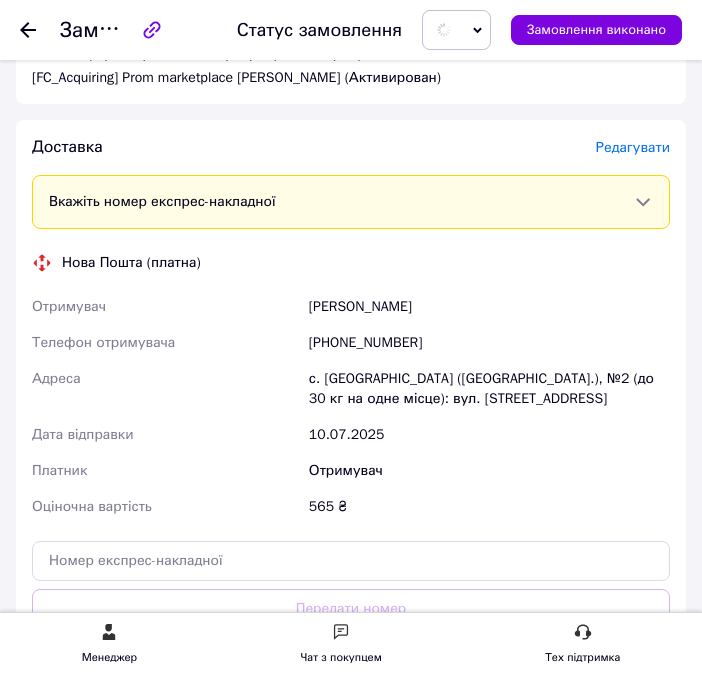 scroll, scrollTop: 1047, scrollLeft: 0, axis: vertical 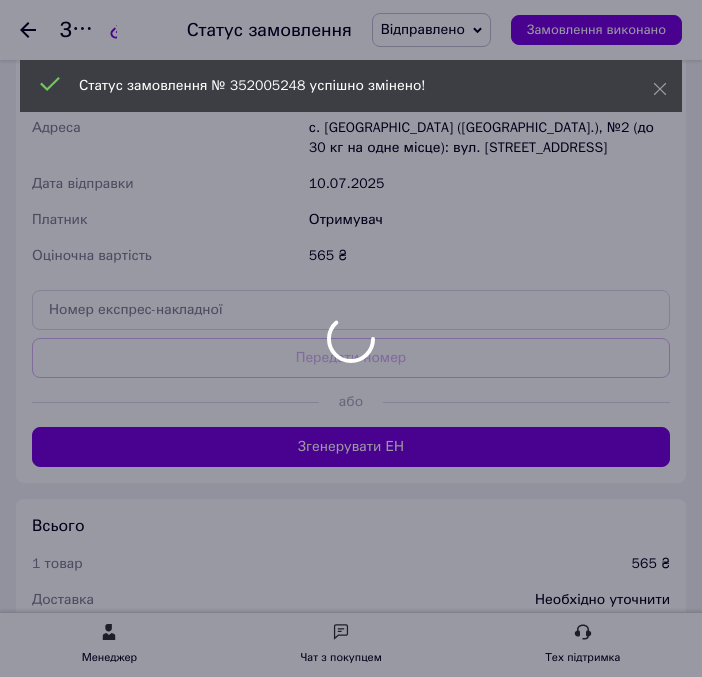 click at bounding box center [351, 338] 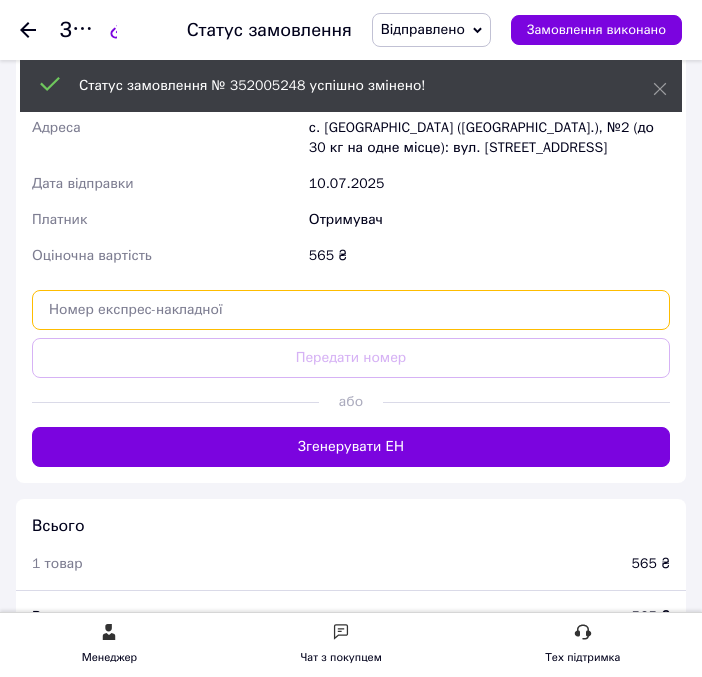 click at bounding box center (351, 310) 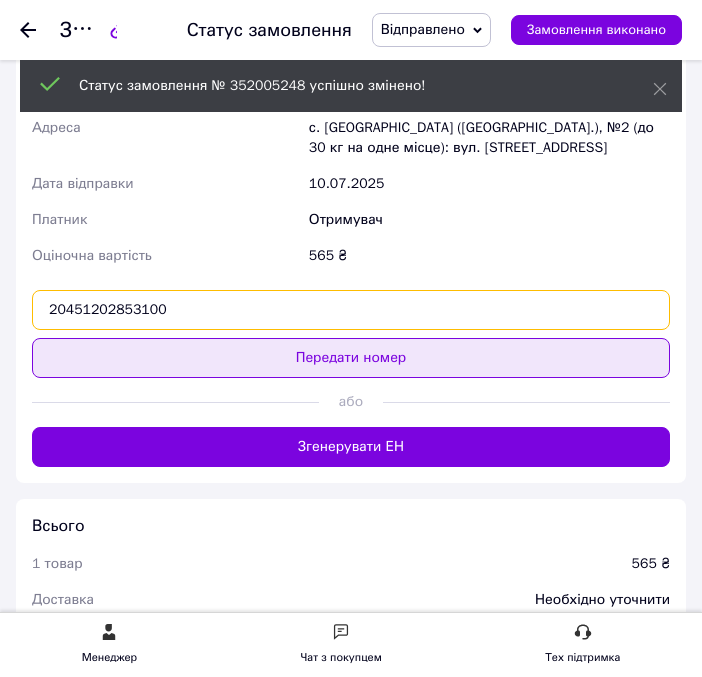 type on "20451202853100" 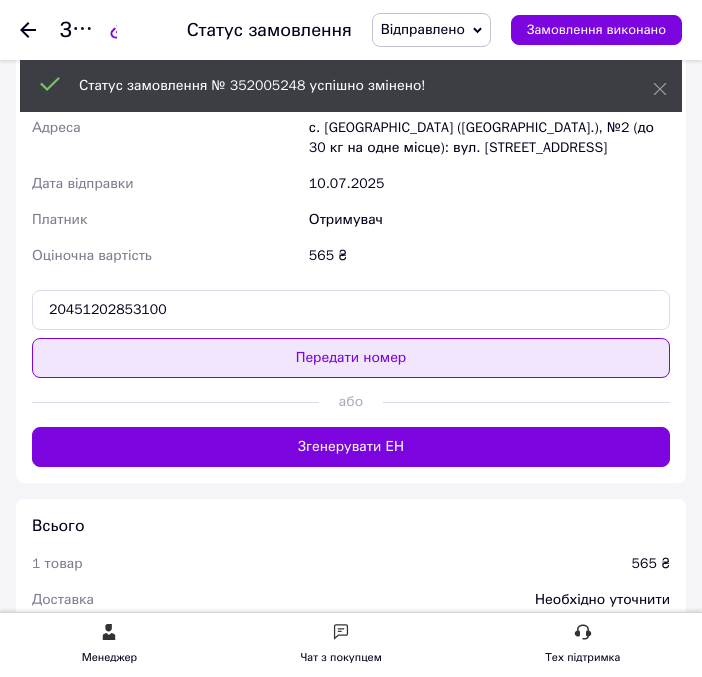click on "Передати номер" at bounding box center [351, 358] 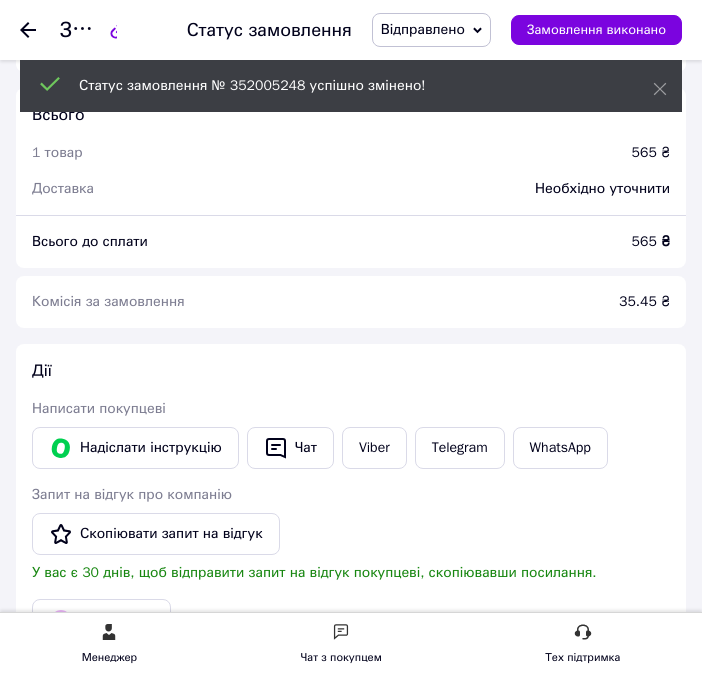 scroll, scrollTop: 1534, scrollLeft: 0, axis: vertical 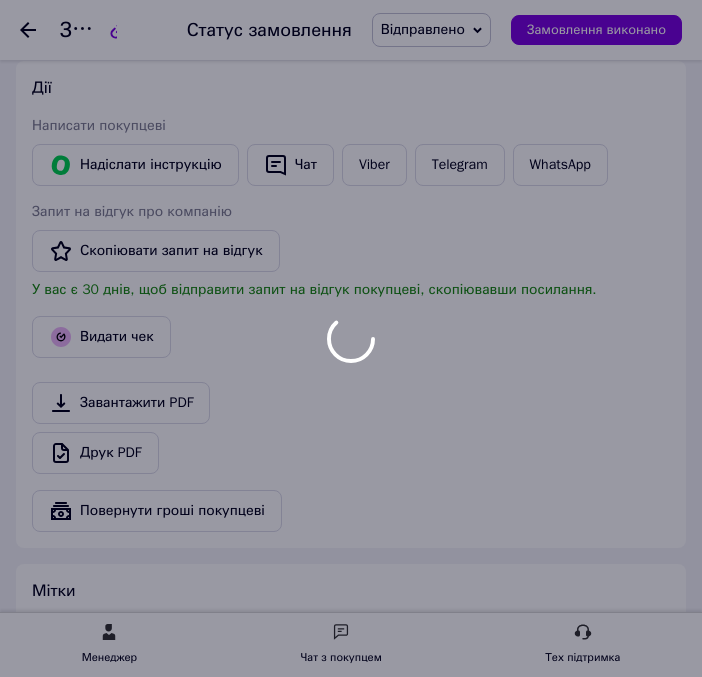click on "Замовлення №352005248 Статус замовлення Відправлено Прийнято Виконано Скасовано Оплачено Дані підтверджено  Замовлення виконано Це замовлення сплачено за допомогою Замовлення з додатку Оплачено 10.07.2025 | 07:43 Товари в замовленні (1) Засіб для очищення води в басейні Таблетки Супер 0.9кг WWW таблетки (20гр) Готово до відправки 565 ₴ Артикул: 10605499 Залишок: 98 Каталог ProSale: 35.45 ₴  1 шт. 565 ₴ Покупець Лебедько Иван 1 замовлення у вас на 565 ₴ 100%   успішних покупок Додати відгук +380933229374 Оплата Оплачено Пром-оплата Иван" at bounding box center (351, -115) 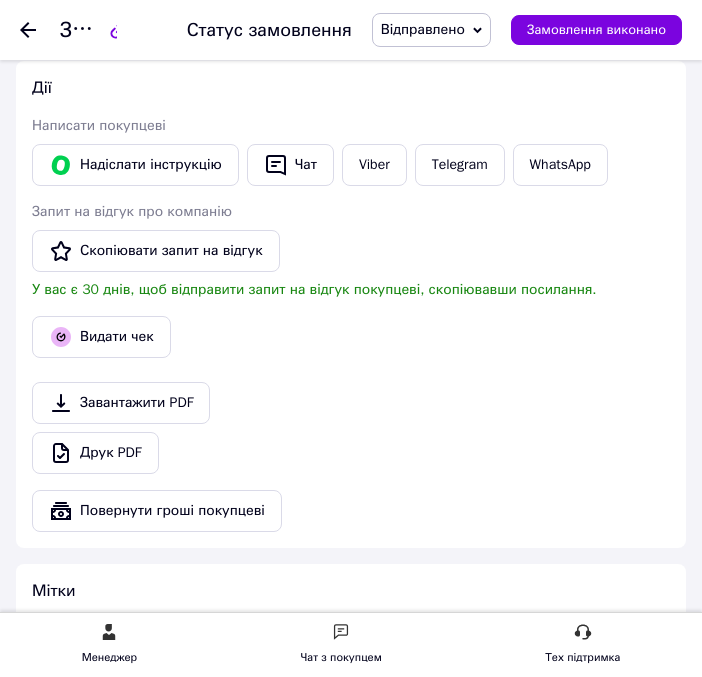 click on "Видати чек" at bounding box center [101, 337] 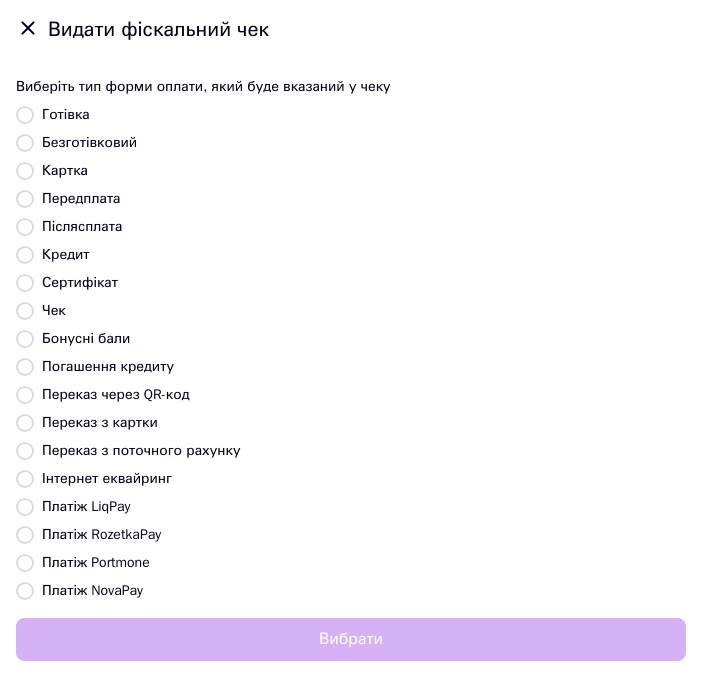 click on "Безготівковий" at bounding box center (89, 142) 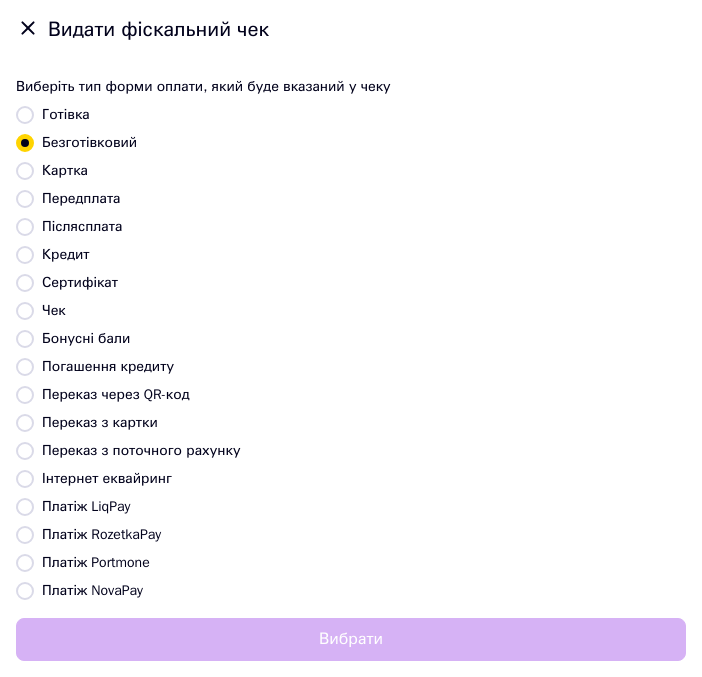 scroll, scrollTop: 1550, scrollLeft: 0, axis: vertical 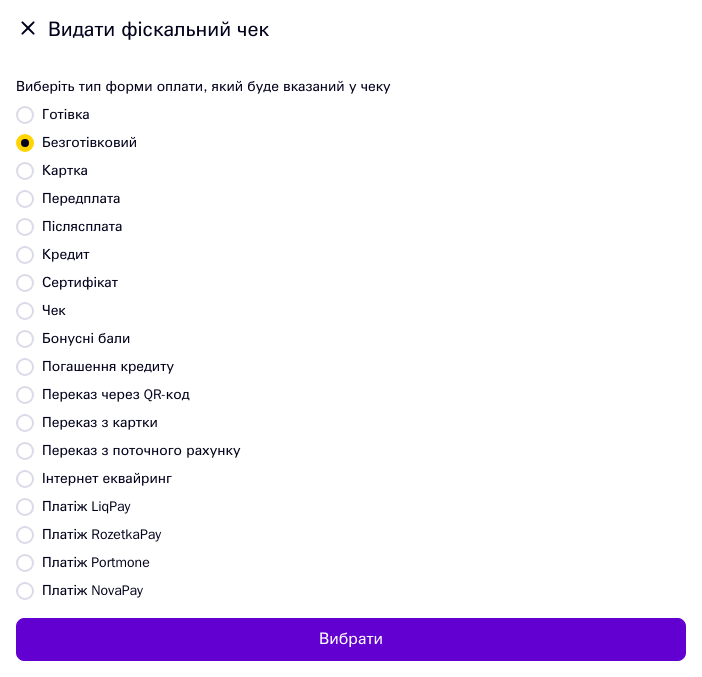 click on "Вибрати" at bounding box center [351, 639] 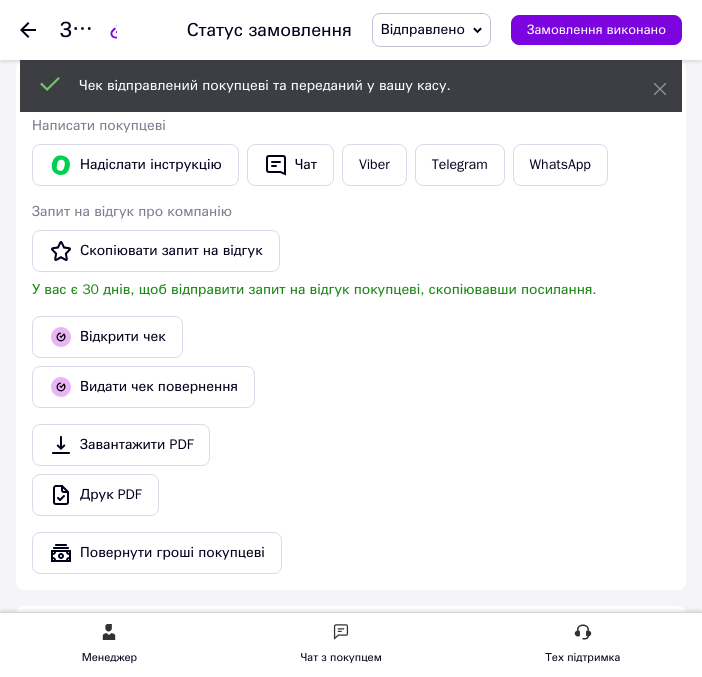 click at bounding box center [40, 30] 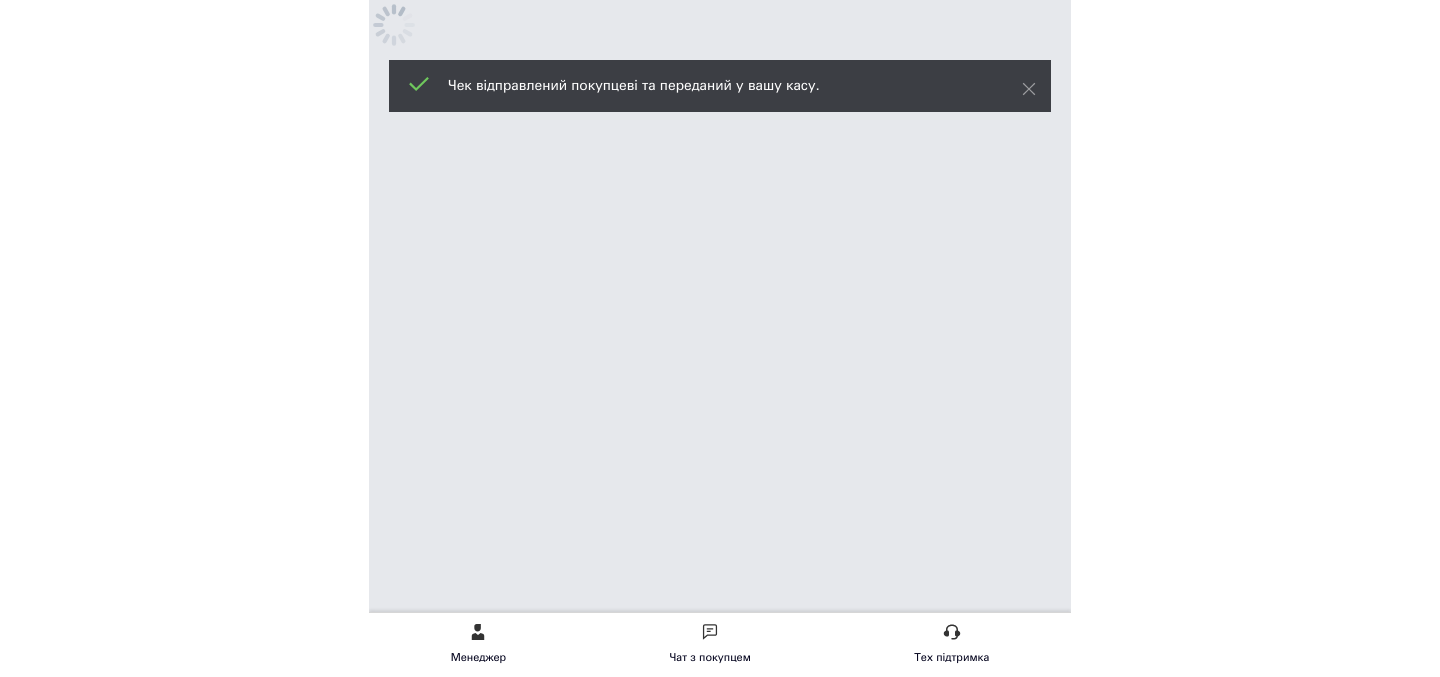 scroll, scrollTop: 0, scrollLeft: 0, axis: both 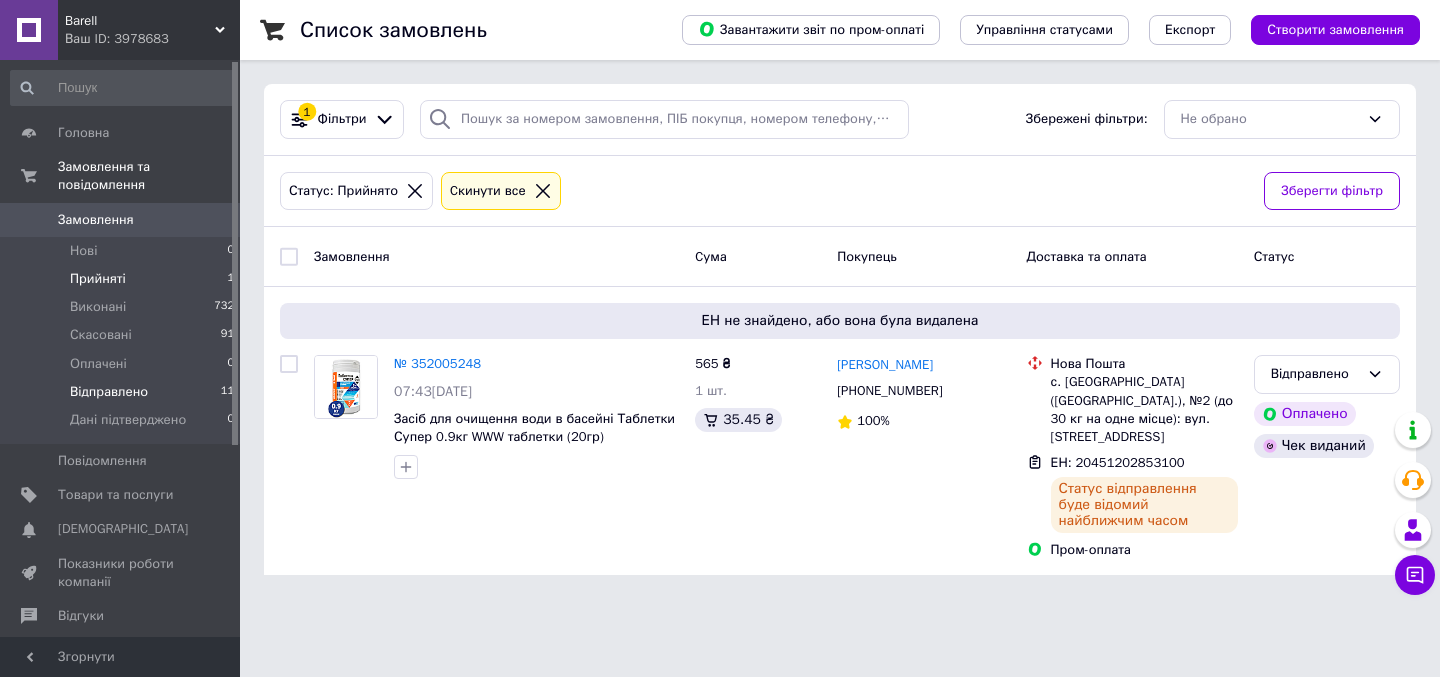 click on "Відправлено 11" at bounding box center [123, 392] 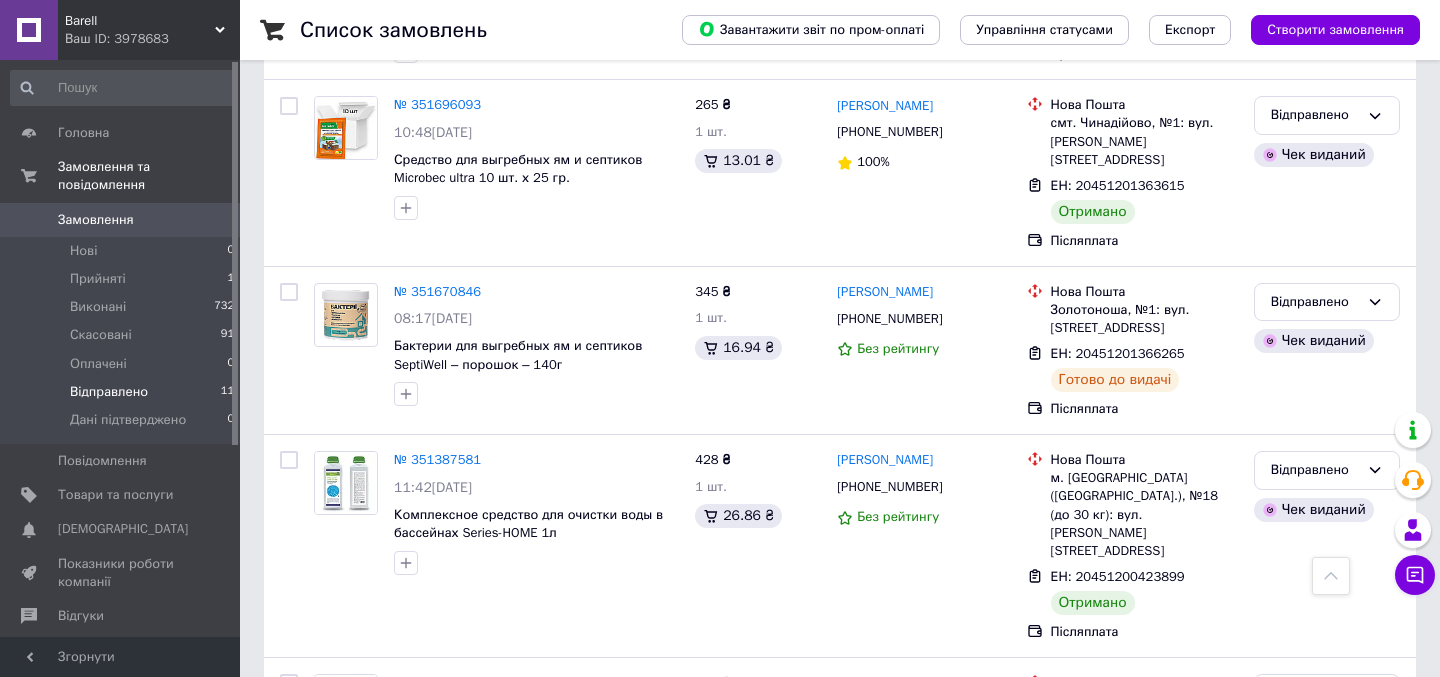 scroll, scrollTop: 1282, scrollLeft: 0, axis: vertical 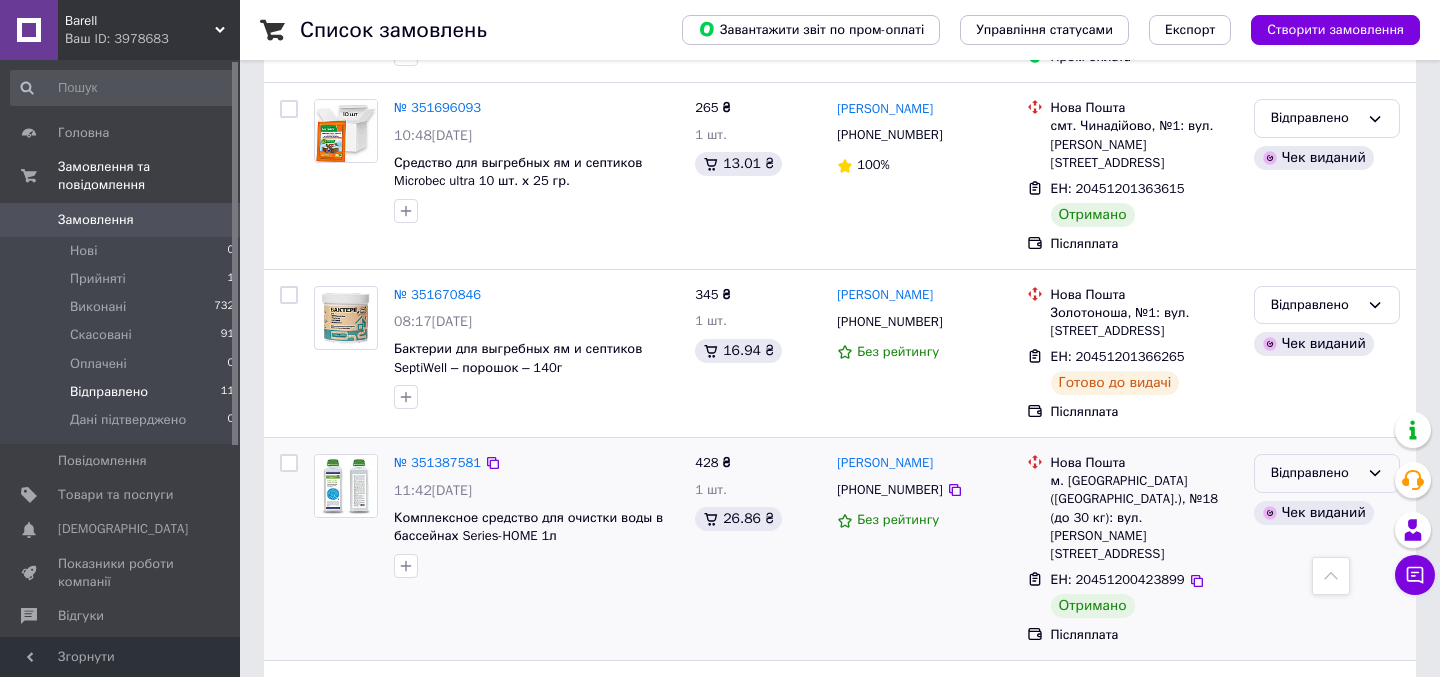 click on "Відправлено" at bounding box center [1315, 473] 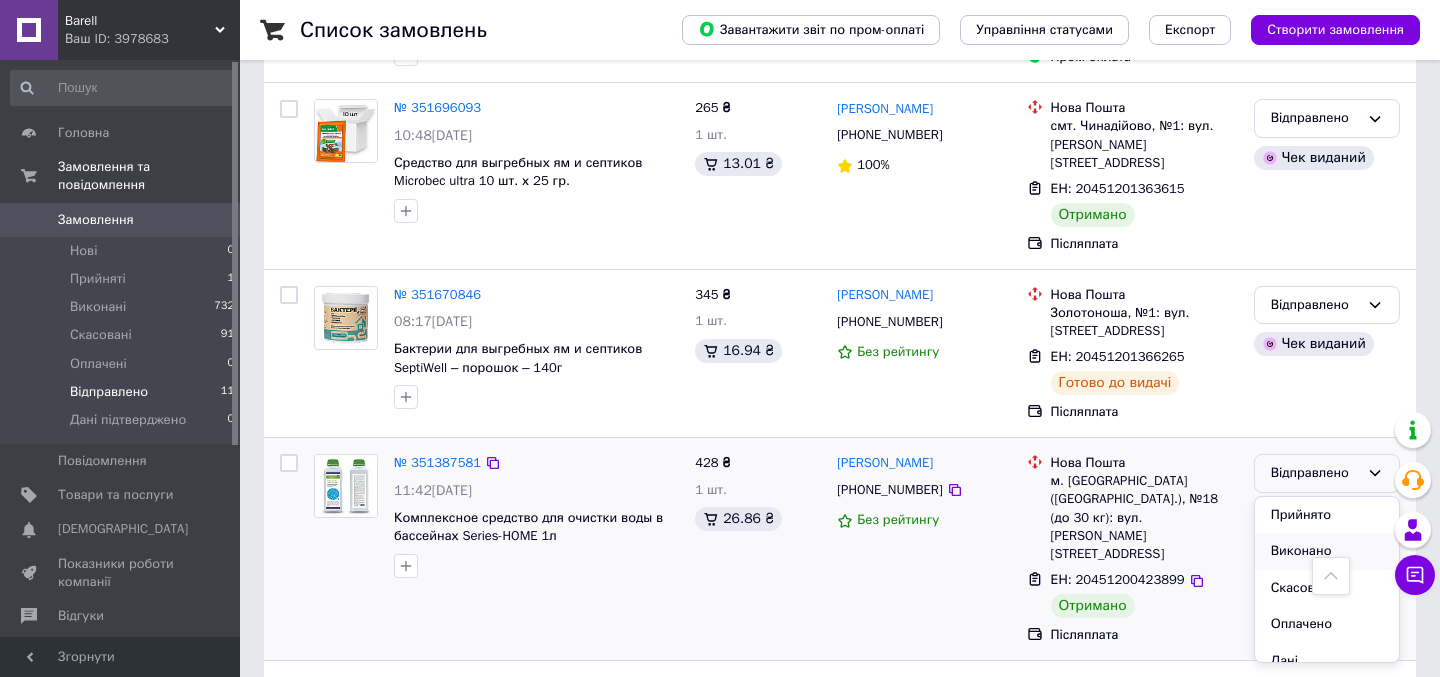 click on "Виконано" at bounding box center (1327, 551) 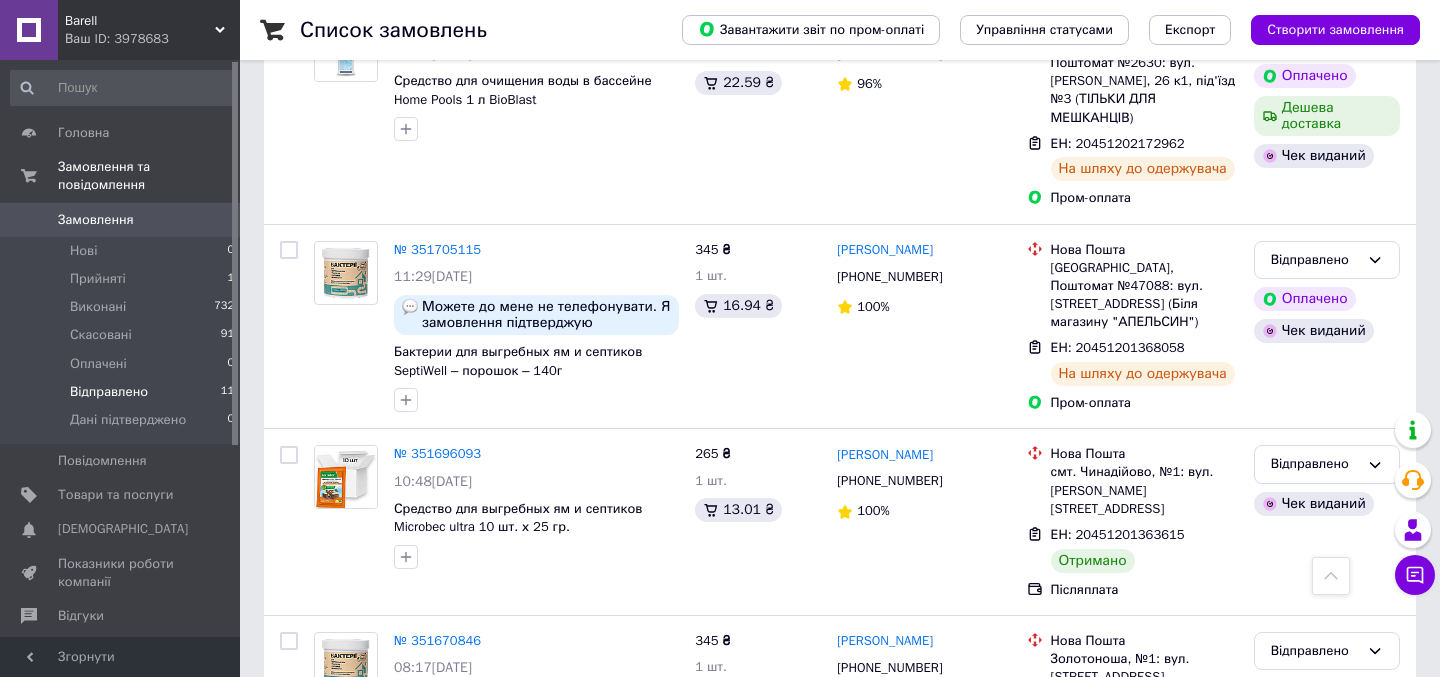 scroll, scrollTop: 869, scrollLeft: 0, axis: vertical 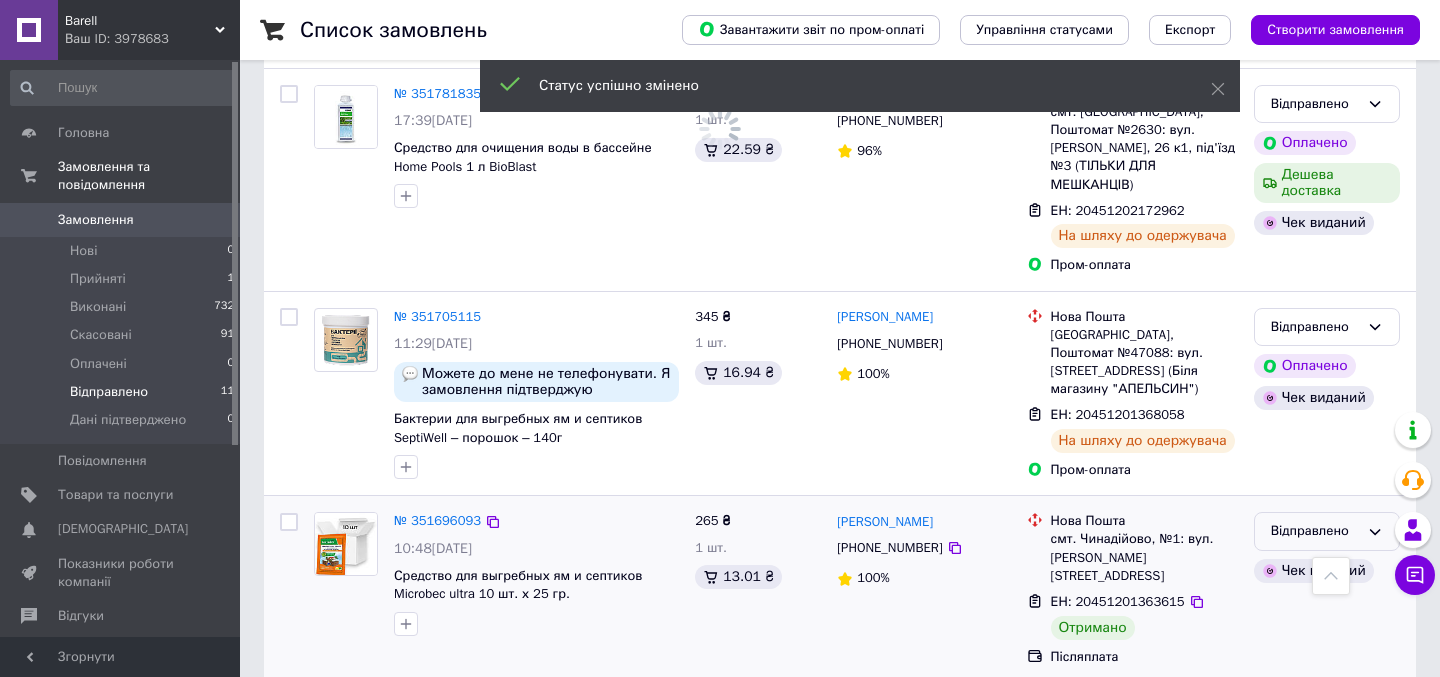 click on "Відправлено" at bounding box center [1315, 531] 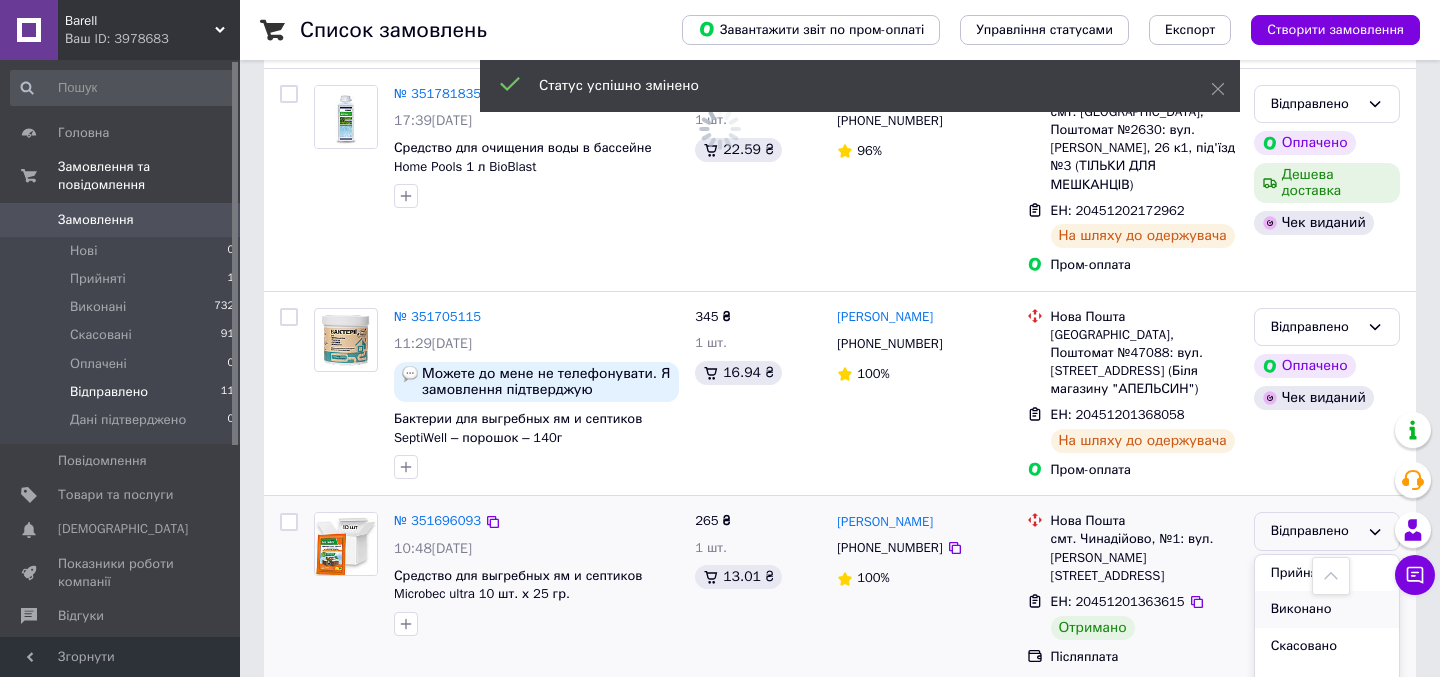 click on "Виконано" at bounding box center (1327, 609) 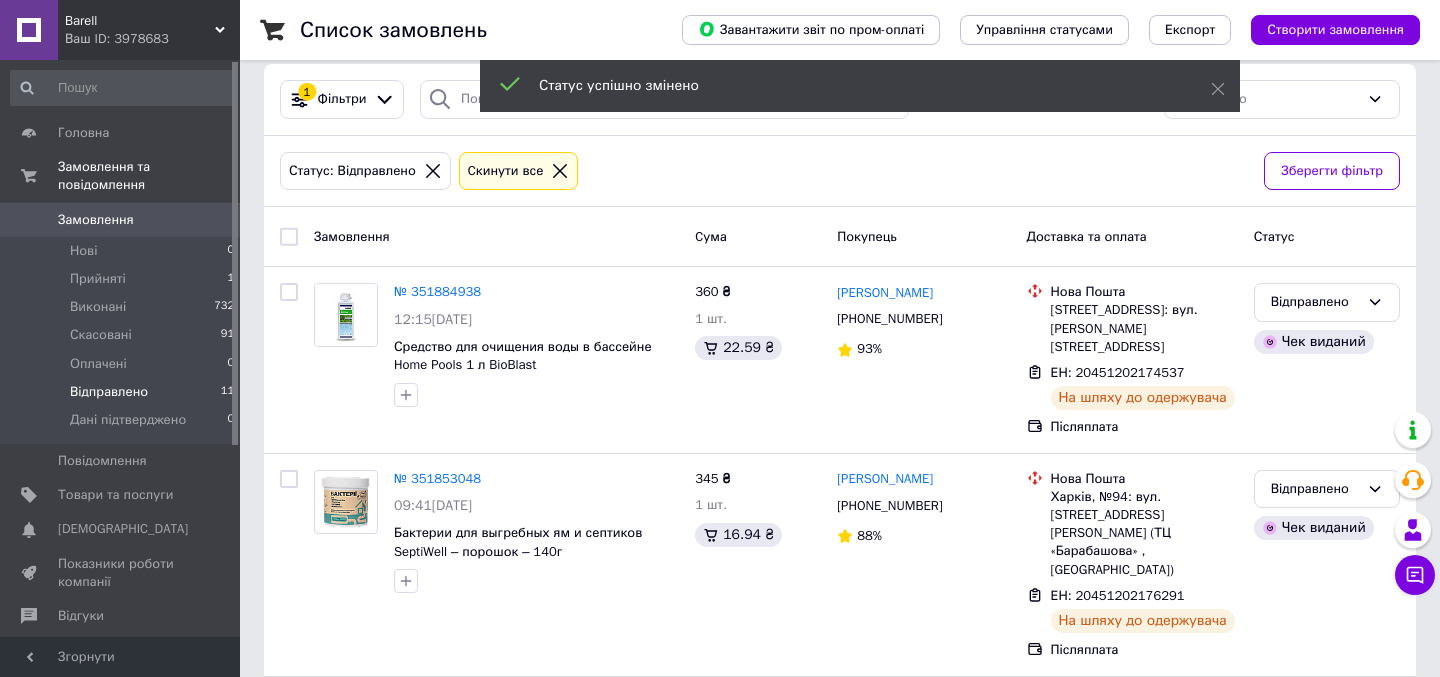 scroll, scrollTop: 0, scrollLeft: 0, axis: both 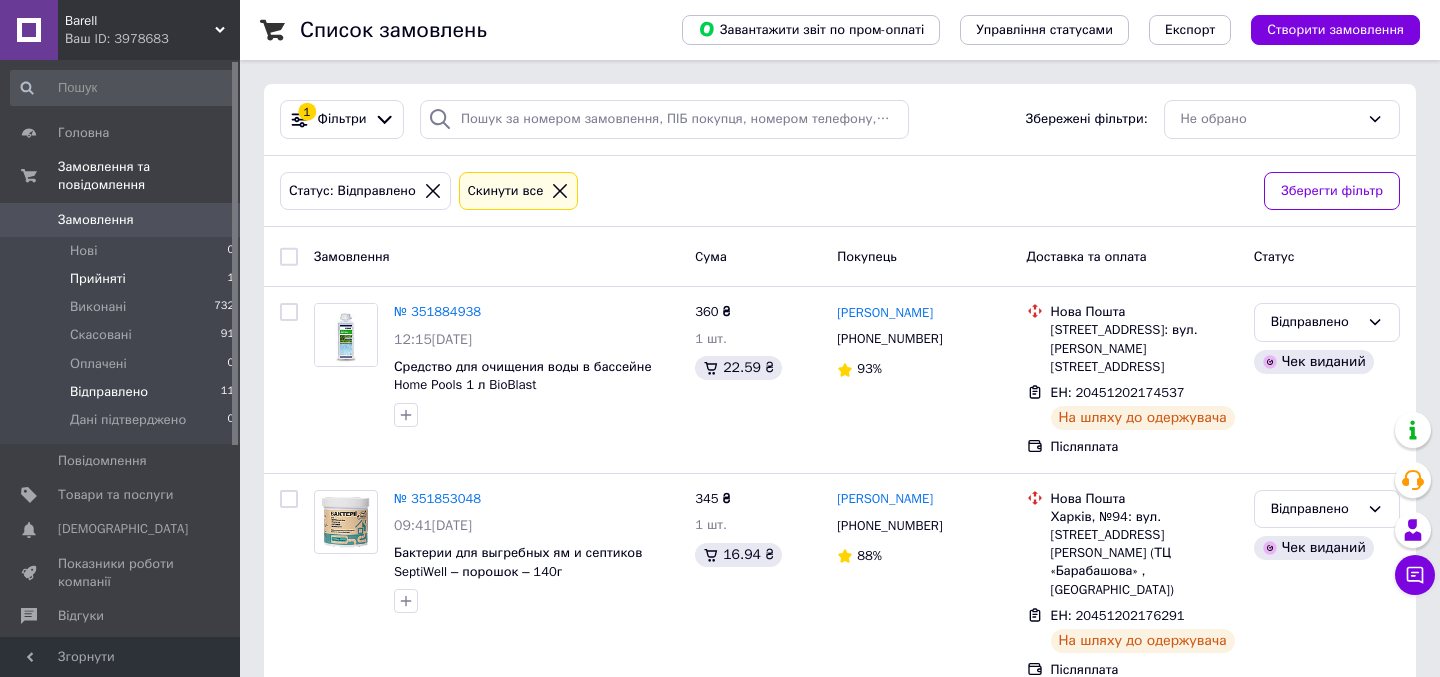 click on "Прийняті 1" at bounding box center [123, 279] 